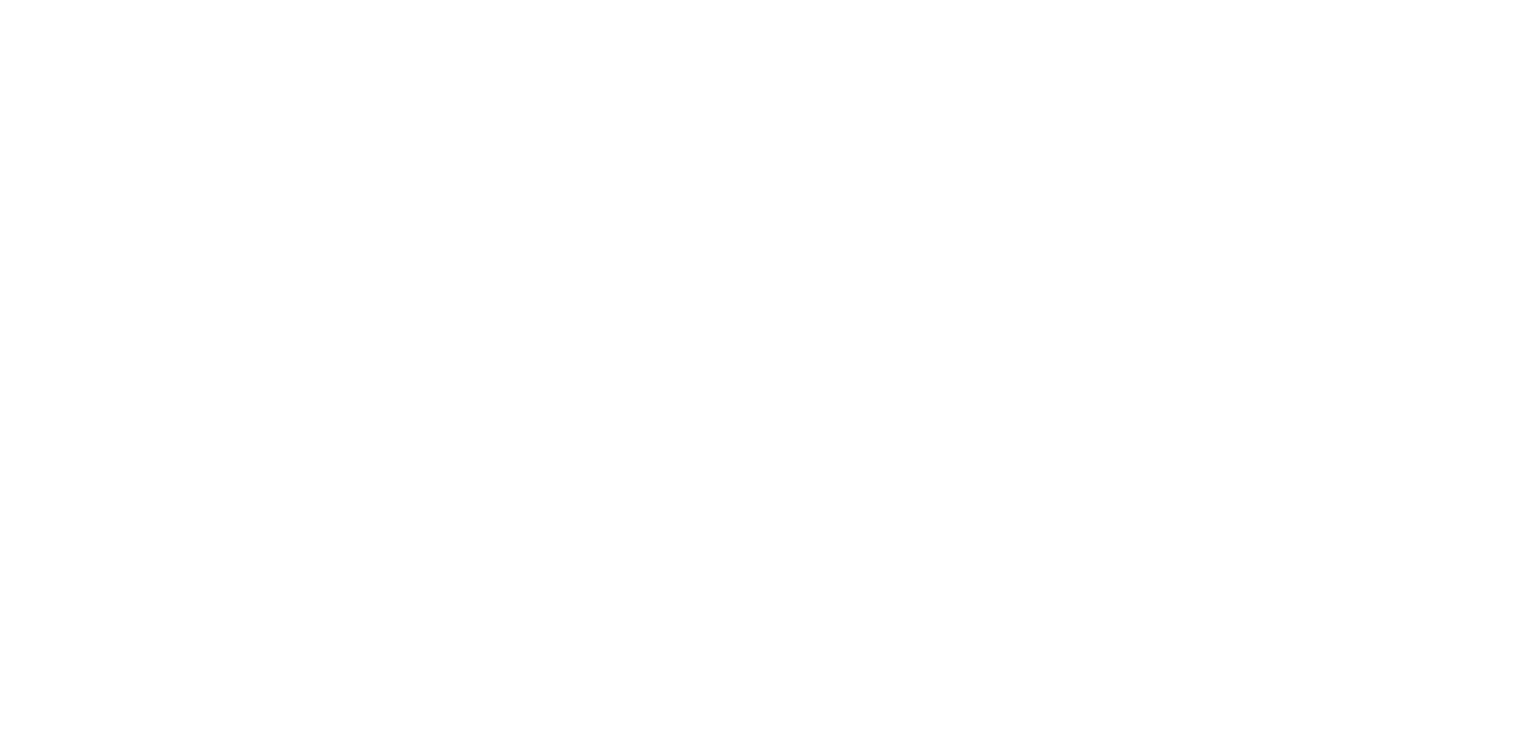 scroll, scrollTop: 0, scrollLeft: 0, axis: both 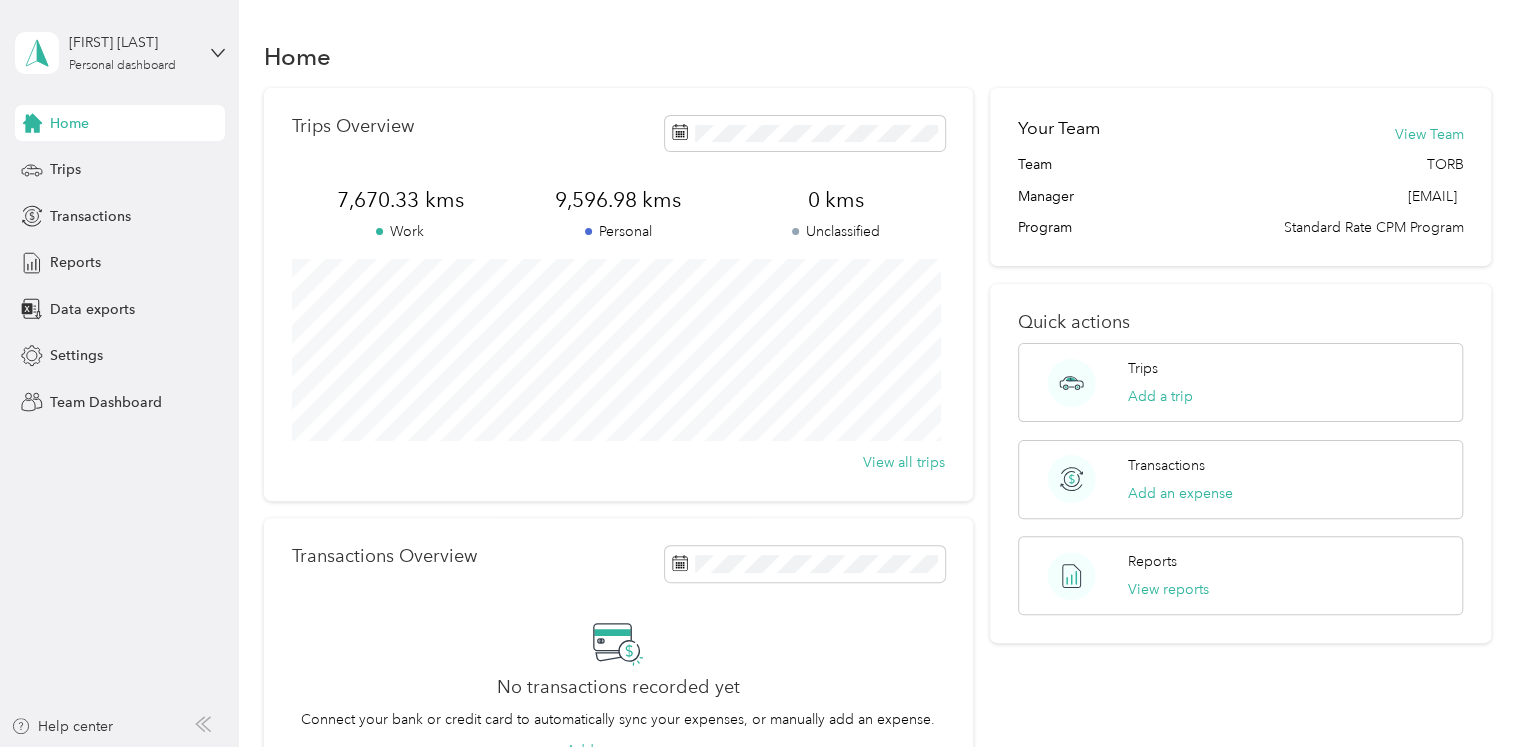 click on "[LAST] [LAST] Personal dashboard" at bounding box center (120, 53) 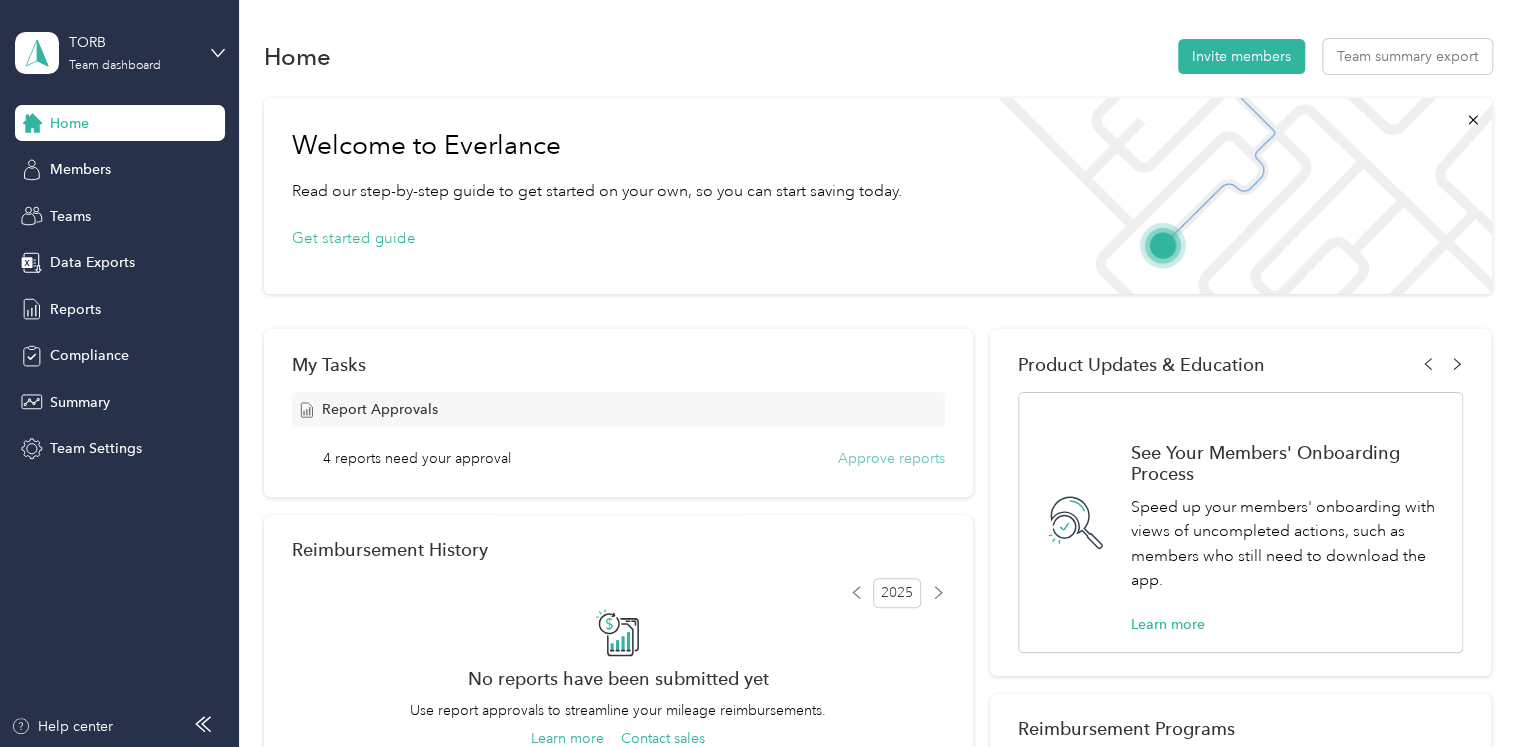 click on "Approve reports" at bounding box center [891, 458] 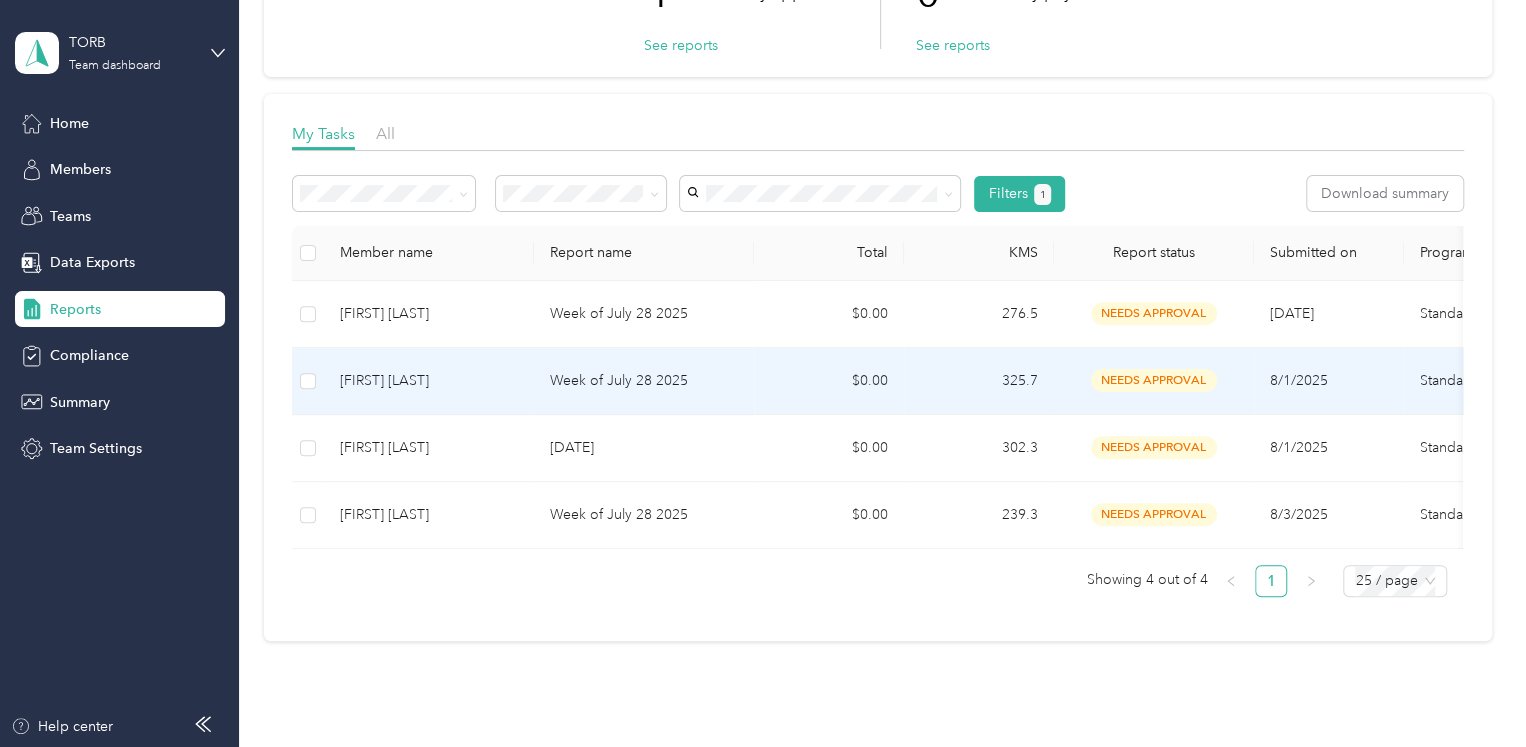 scroll, scrollTop: 200, scrollLeft: 0, axis: vertical 